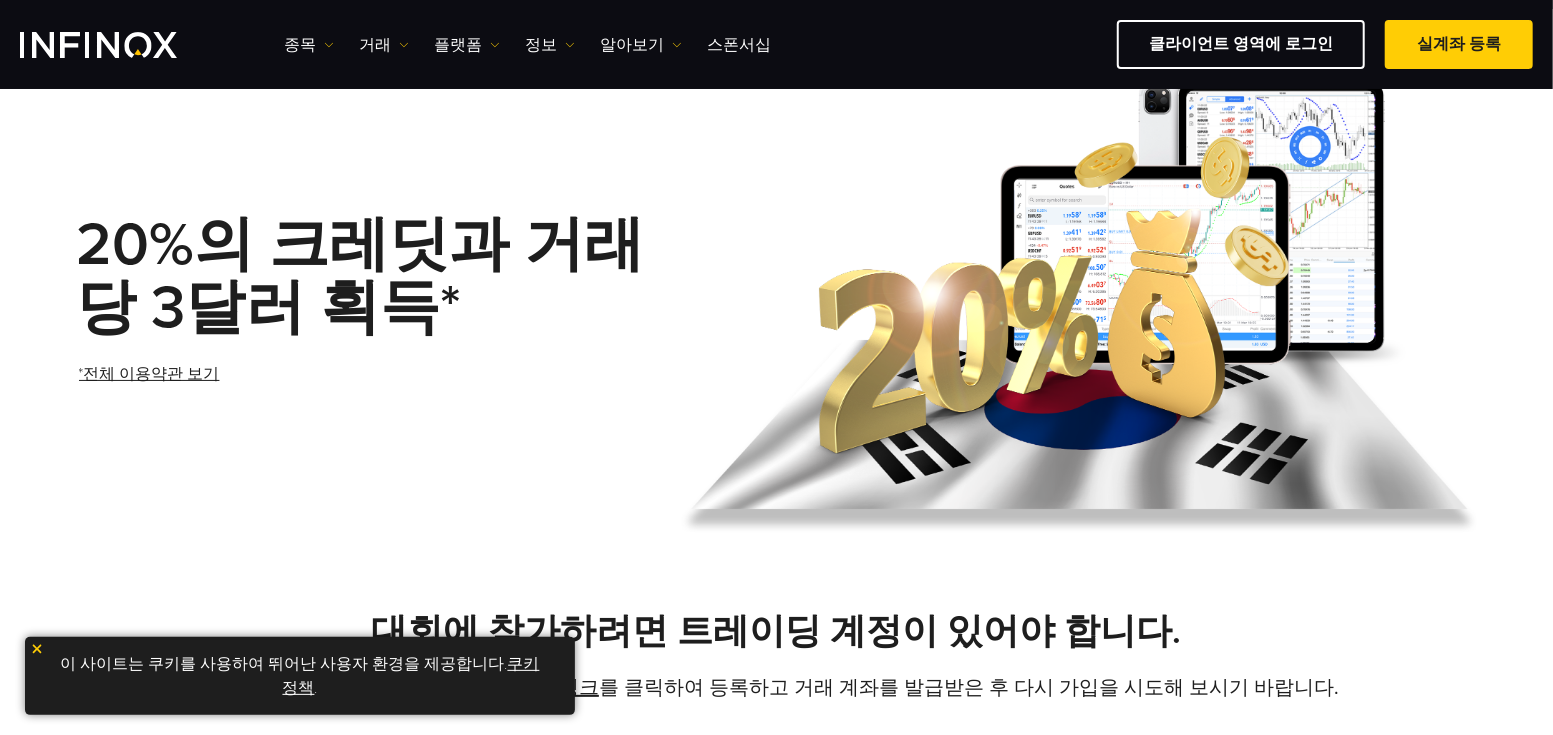 scroll, scrollTop: 83, scrollLeft: 0, axis: vertical 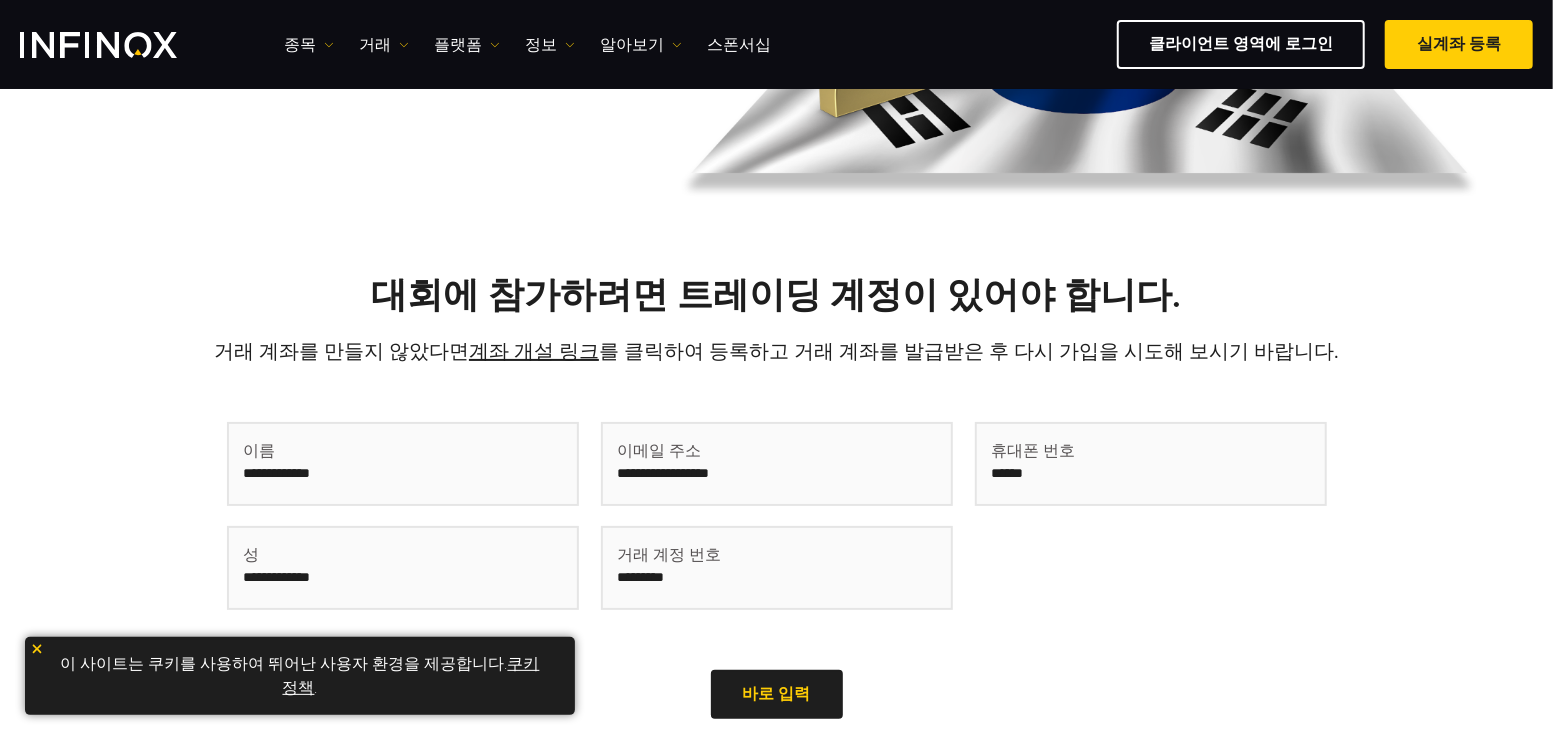 click at bounding box center [403, 464] 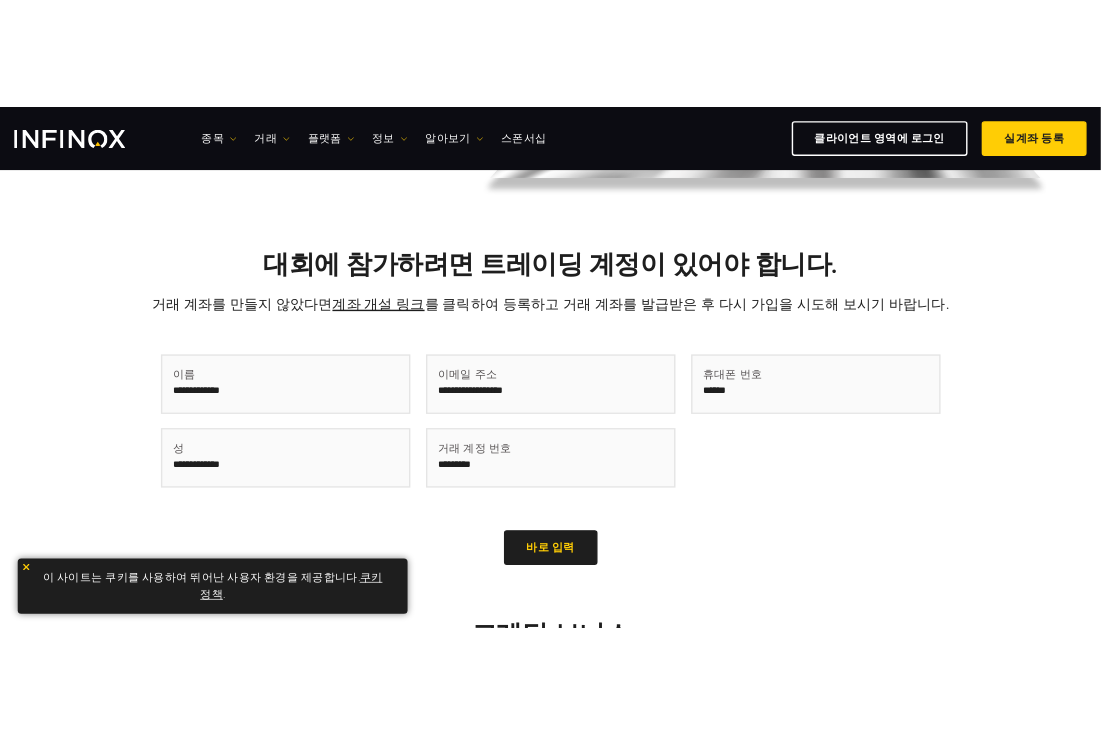 scroll, scrollTop: 541, scrollLeft: 0, axis: vertical 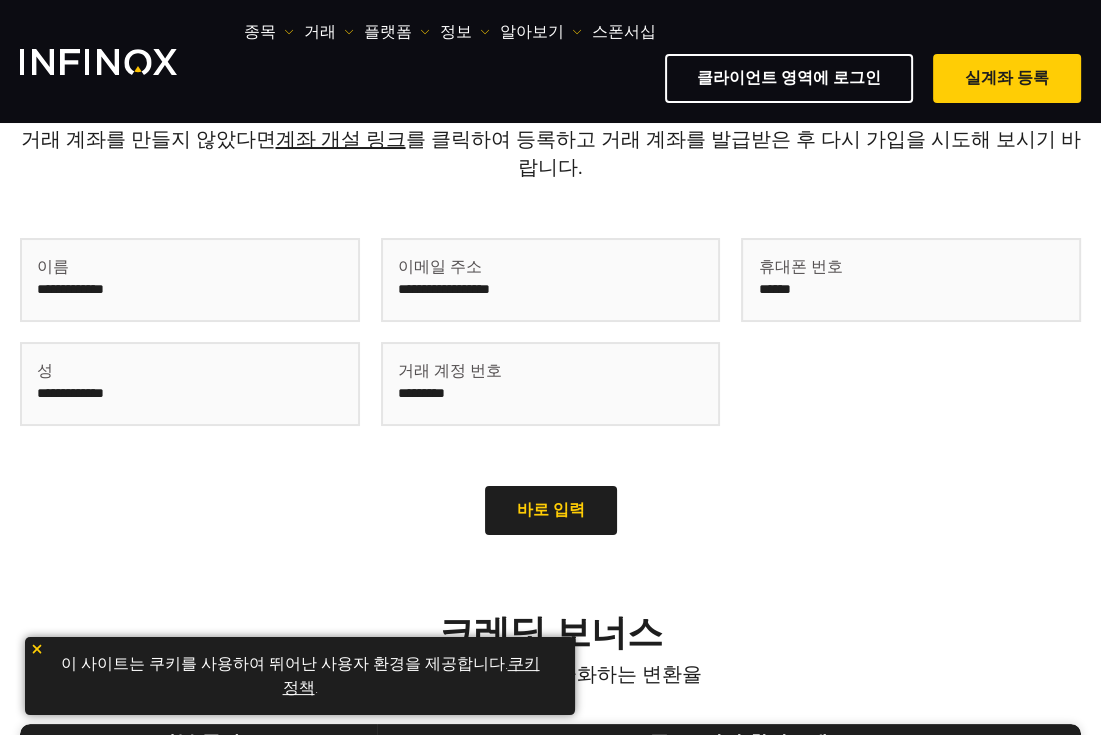 click at bounding box center [190, 280] 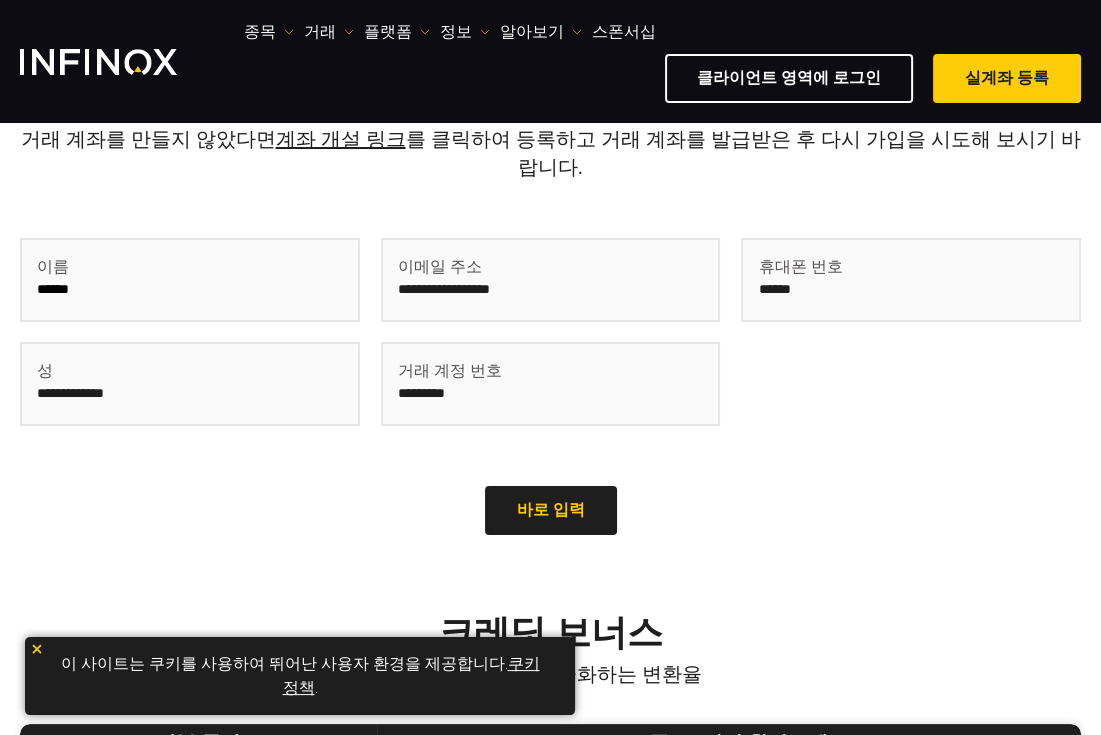 type on "******" 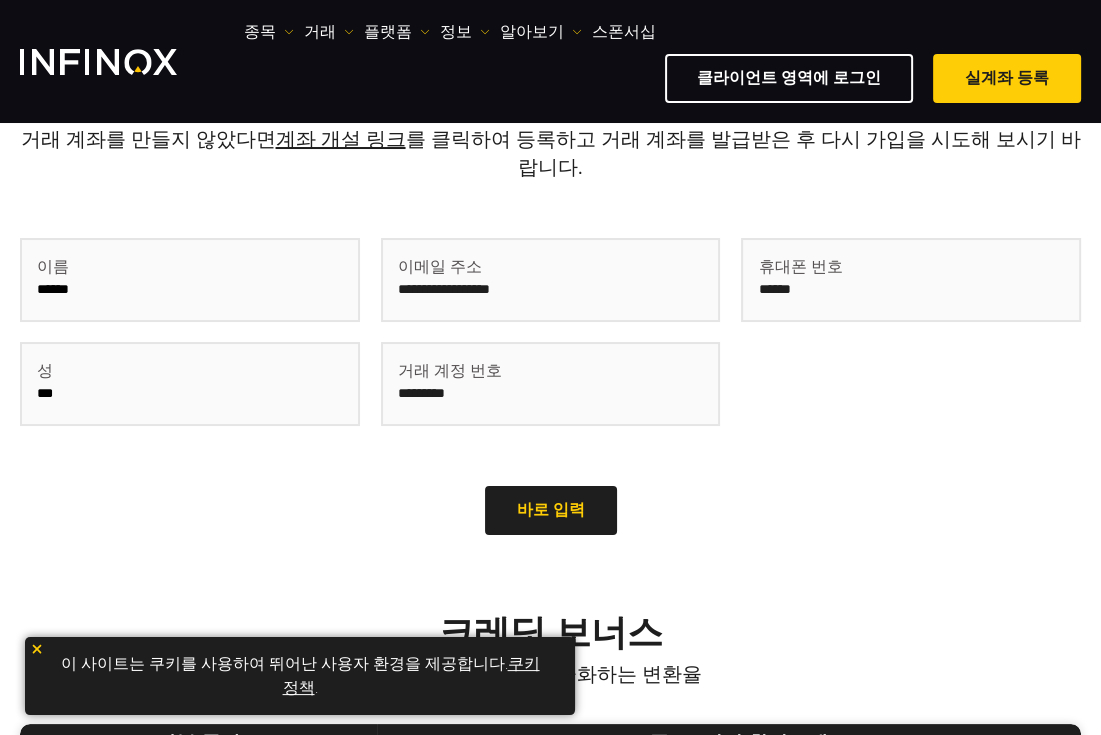 type on "***" 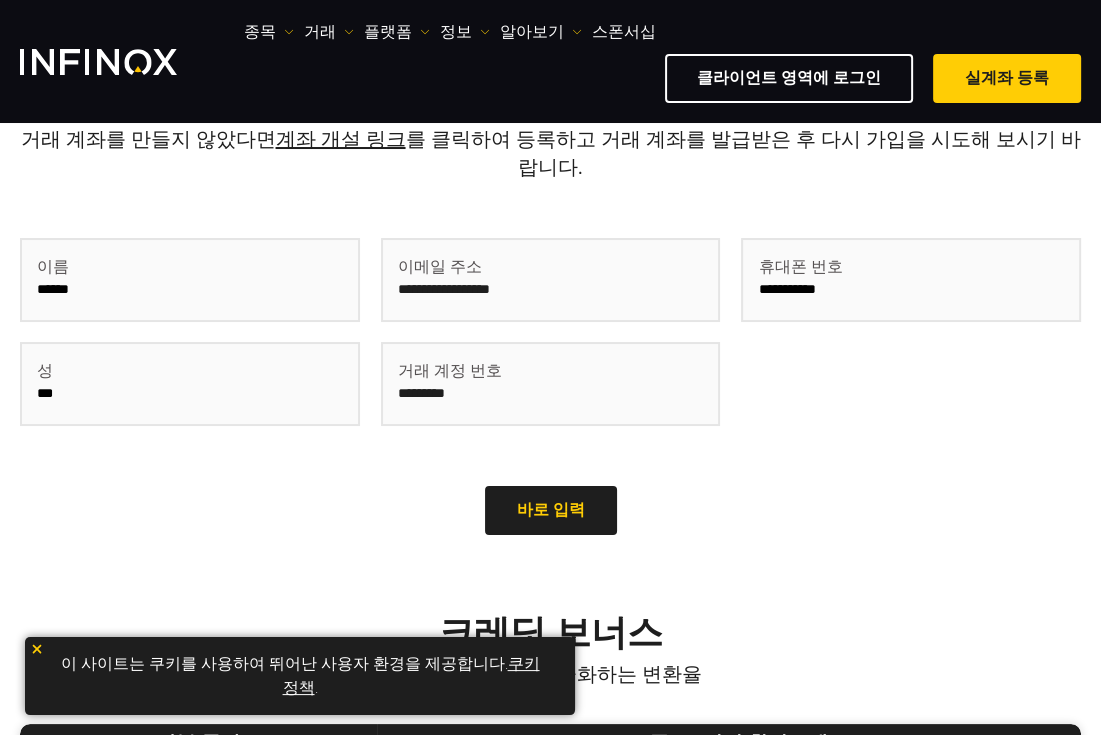 type on "**********" 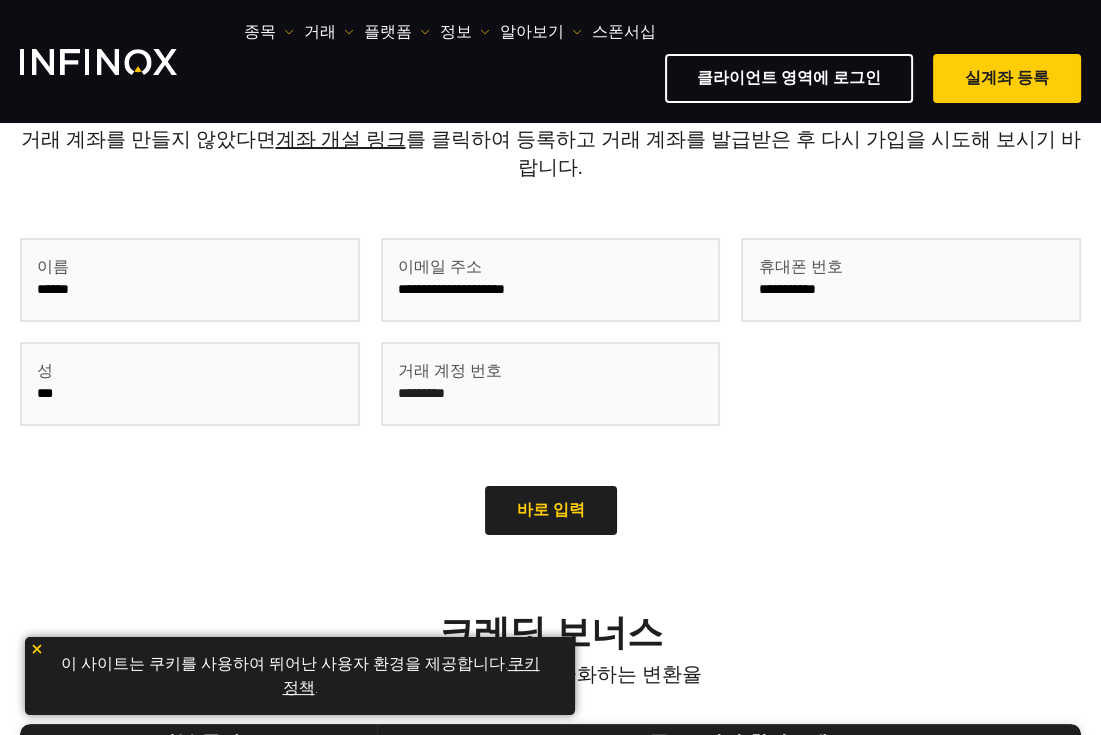 scroll, scrollTop: 0, scrollLeft: 0, axis: both 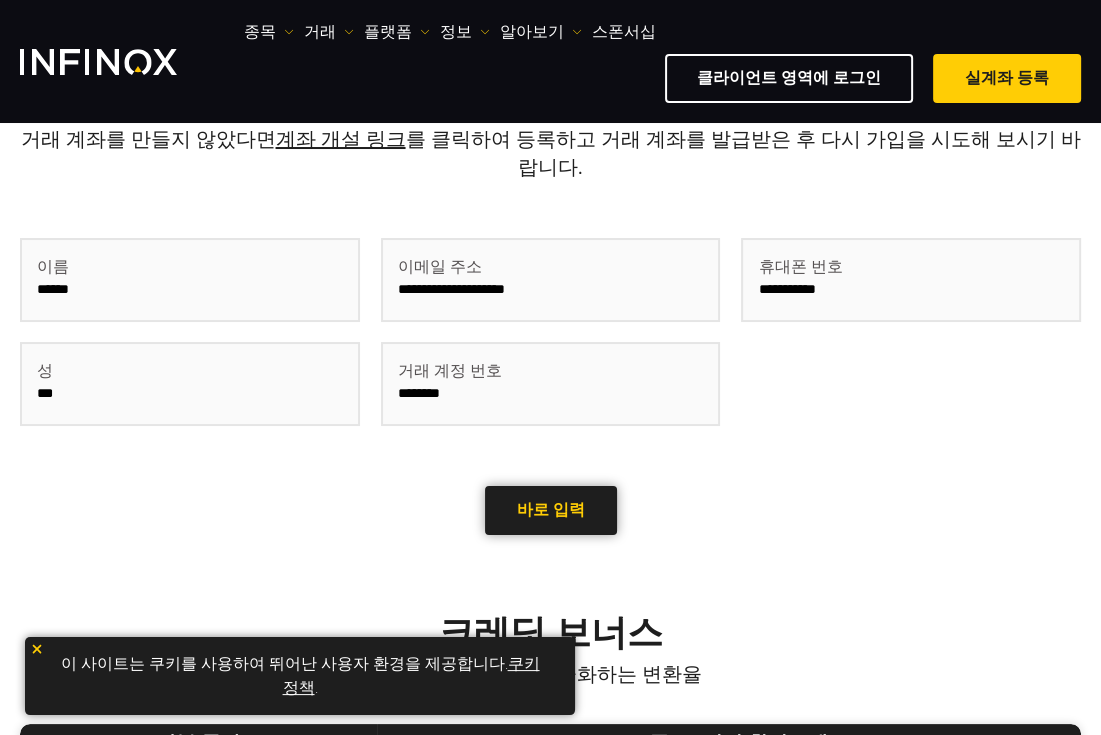 type on "********" 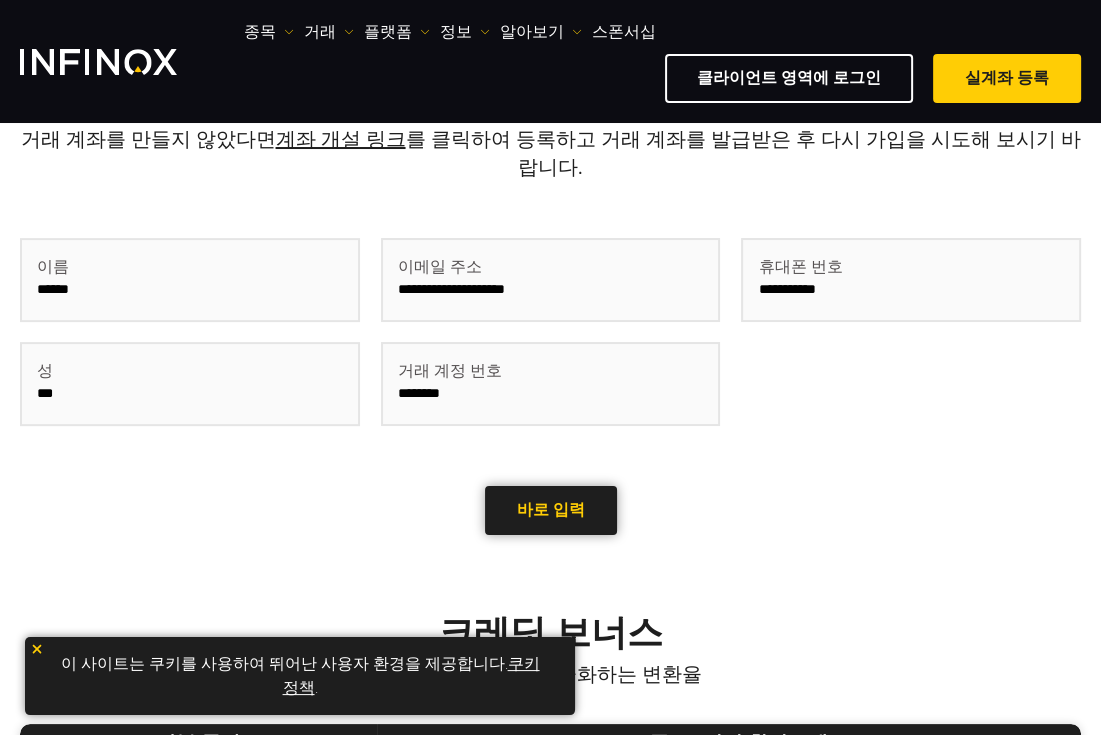 scroll, scrollTop: 0, scrollLeft: 0, axis: both 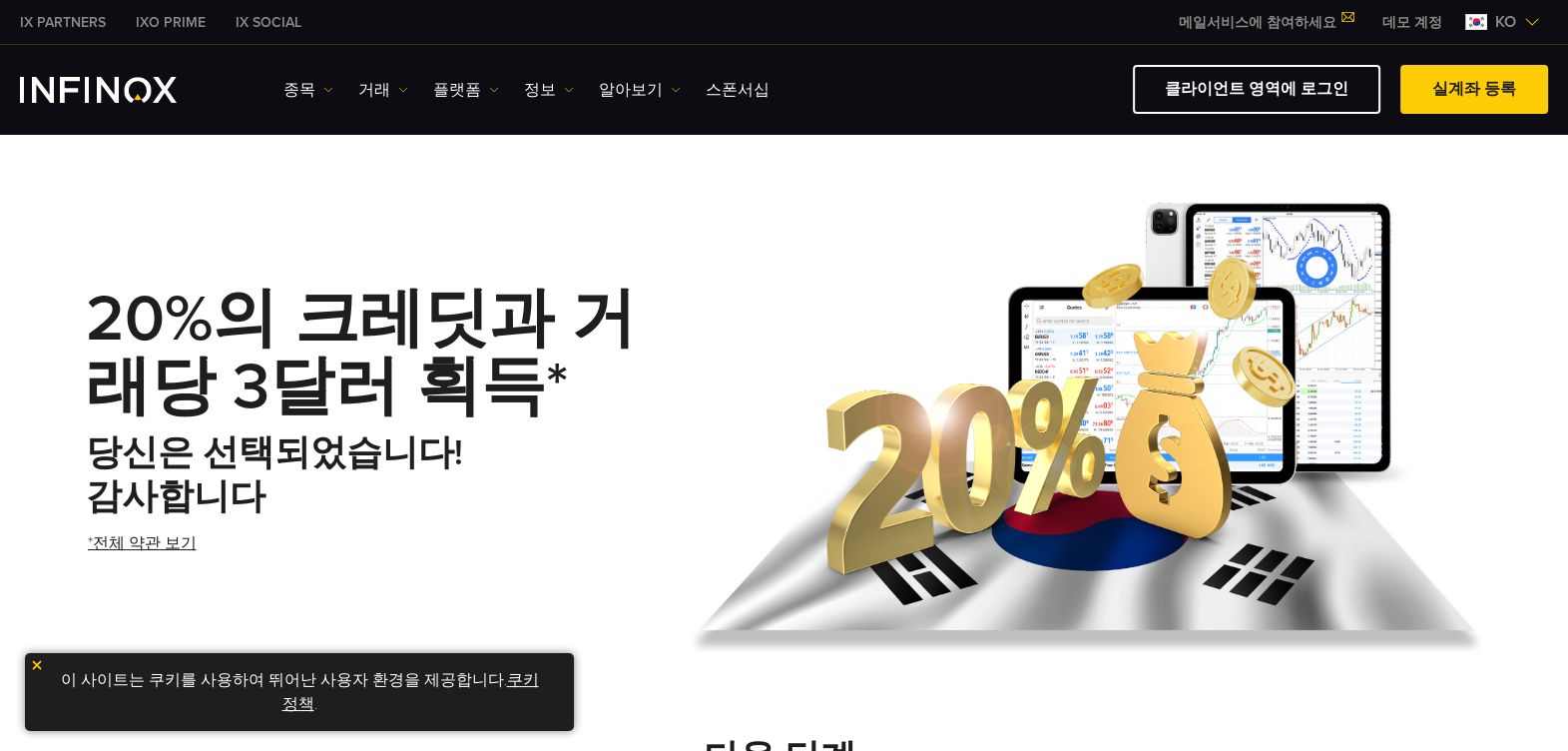 drag, startPoint x: 735, startPoint y: 508, endPoint x: 792, endPoint y: 449, distance: 82.03658 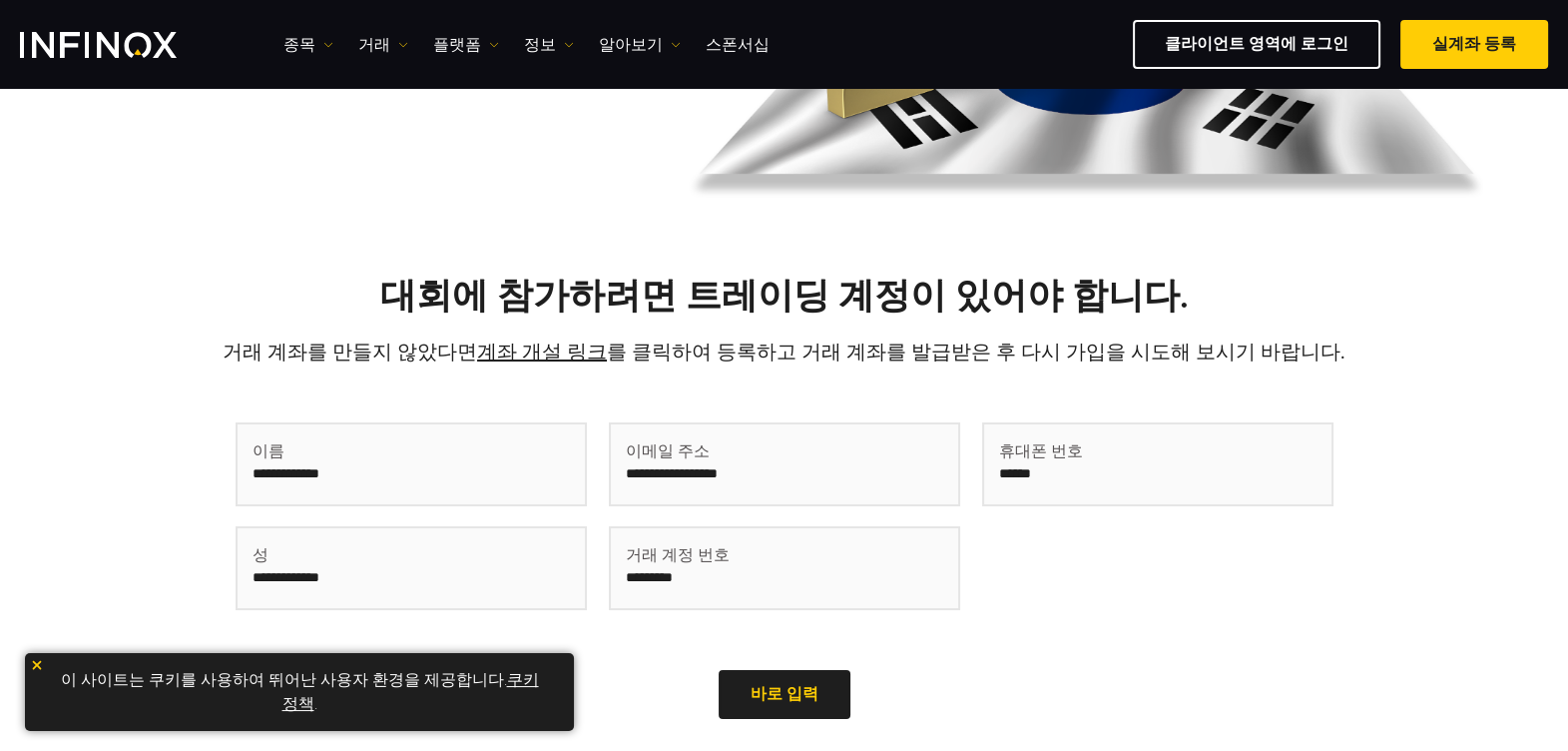 scroll, scrollTop: 580, scrollLeft: 0, axis: vertical 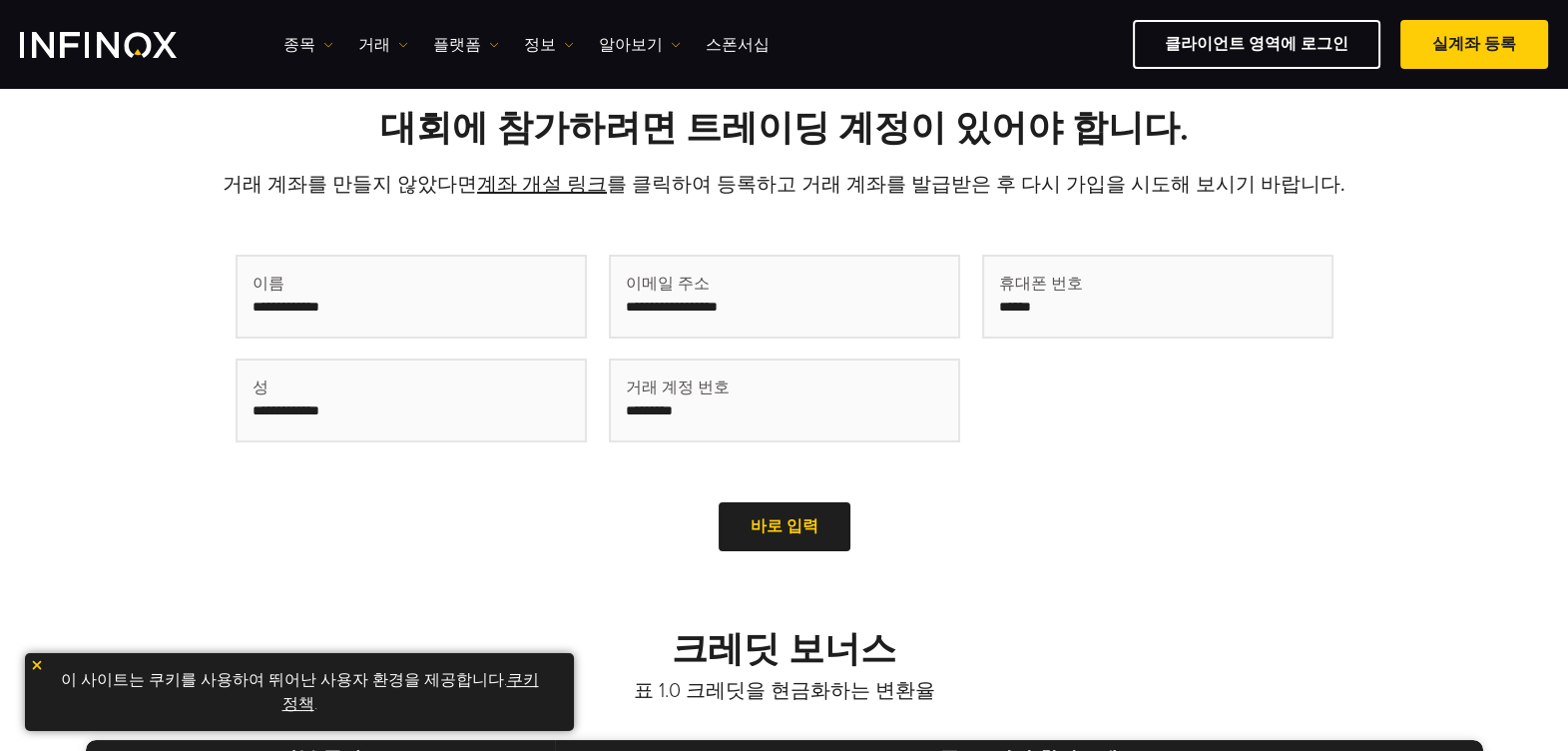 click at bounding box center (411, 297) 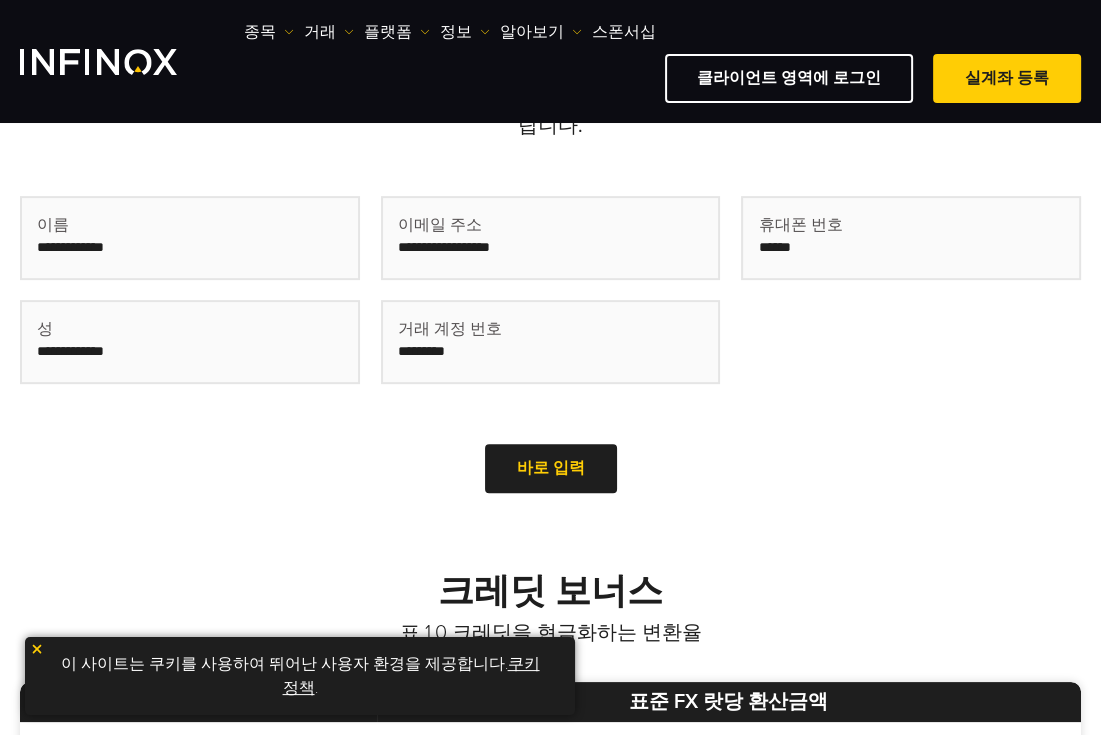 click at bounding box center (190, 238) 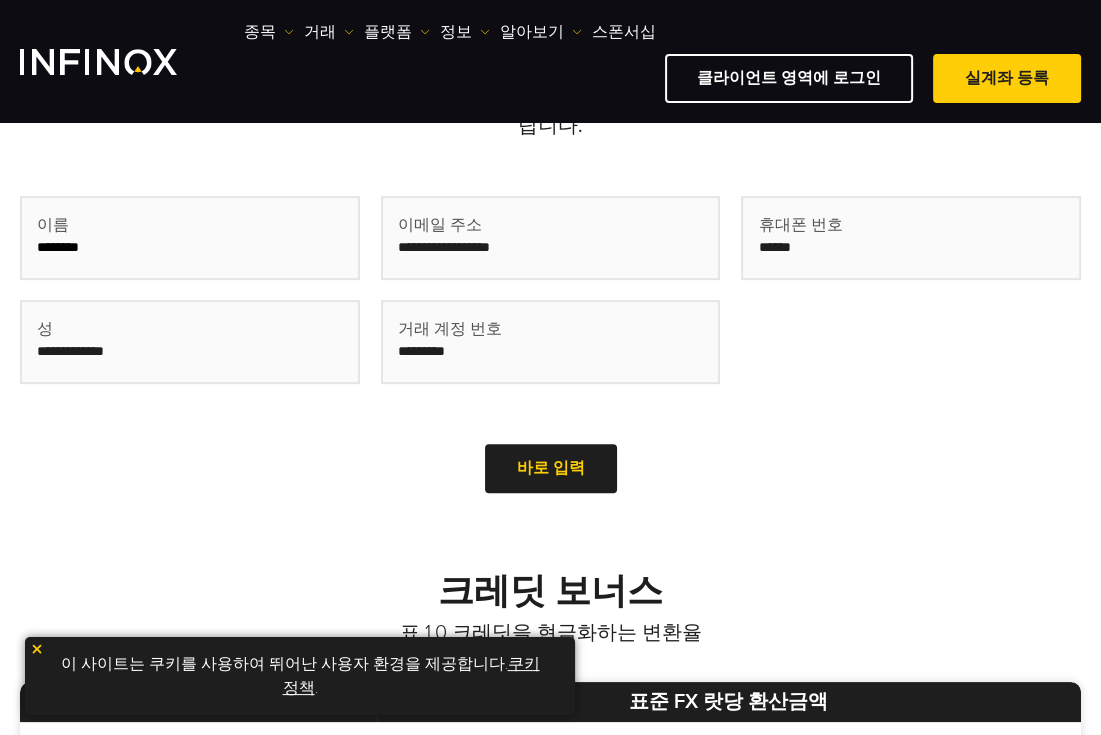 type on "********" 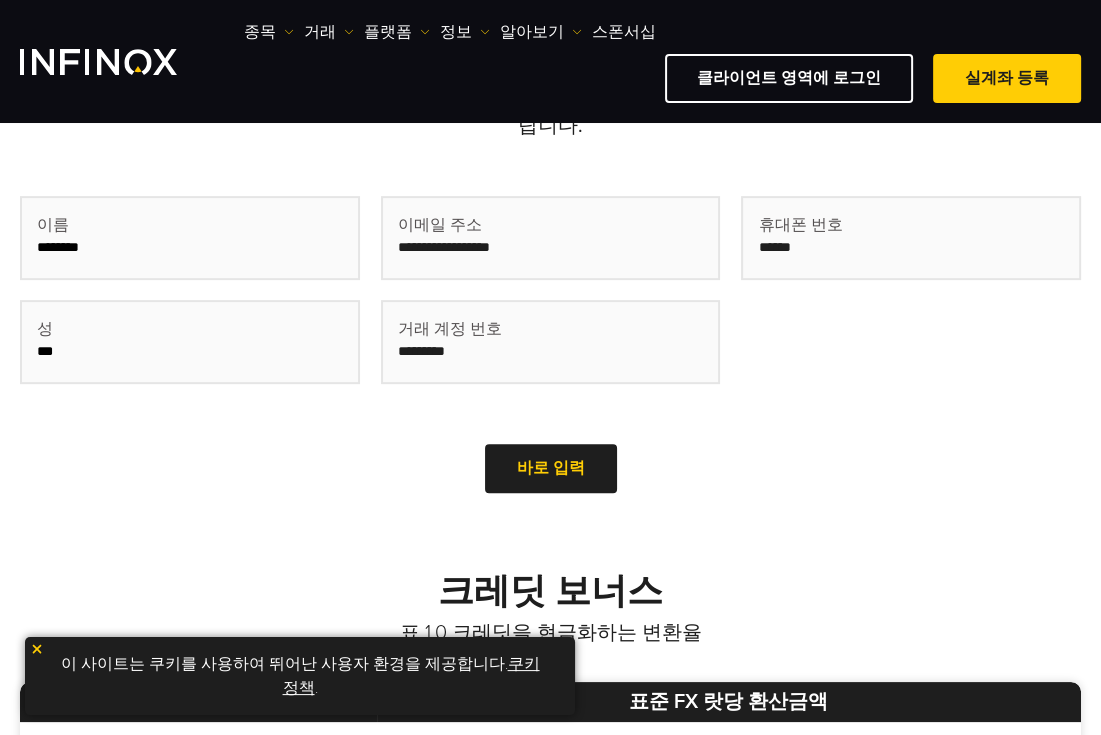 type on "***" 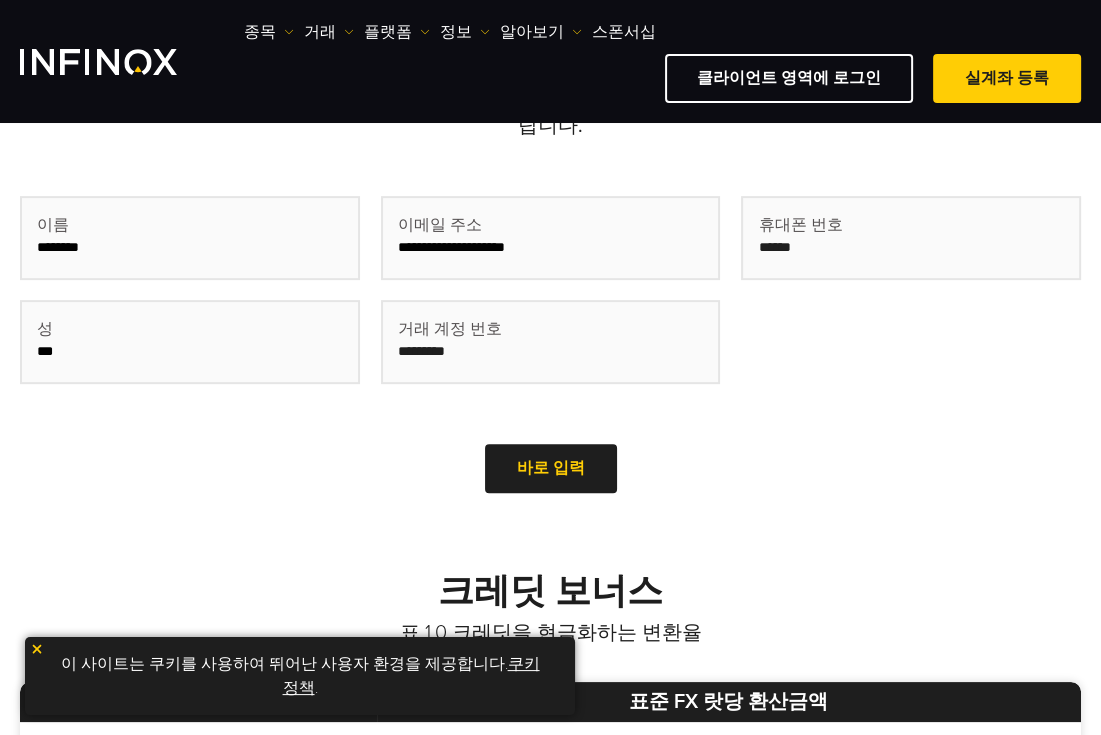 type on "**********" 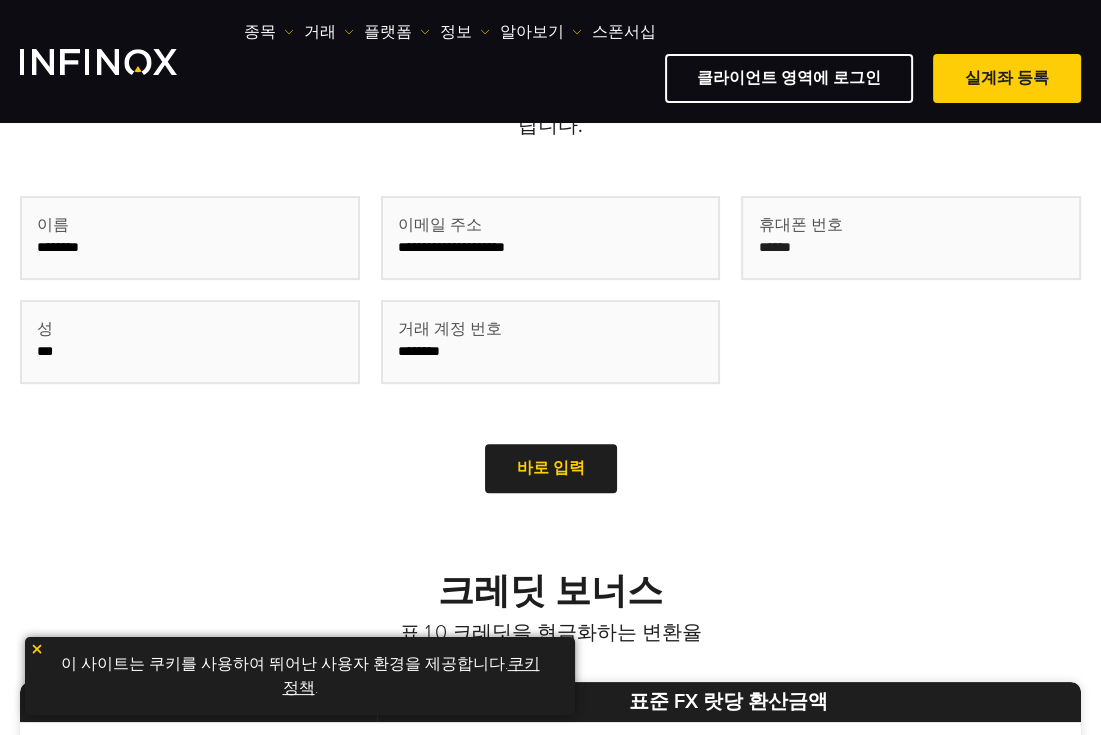 type on "********" 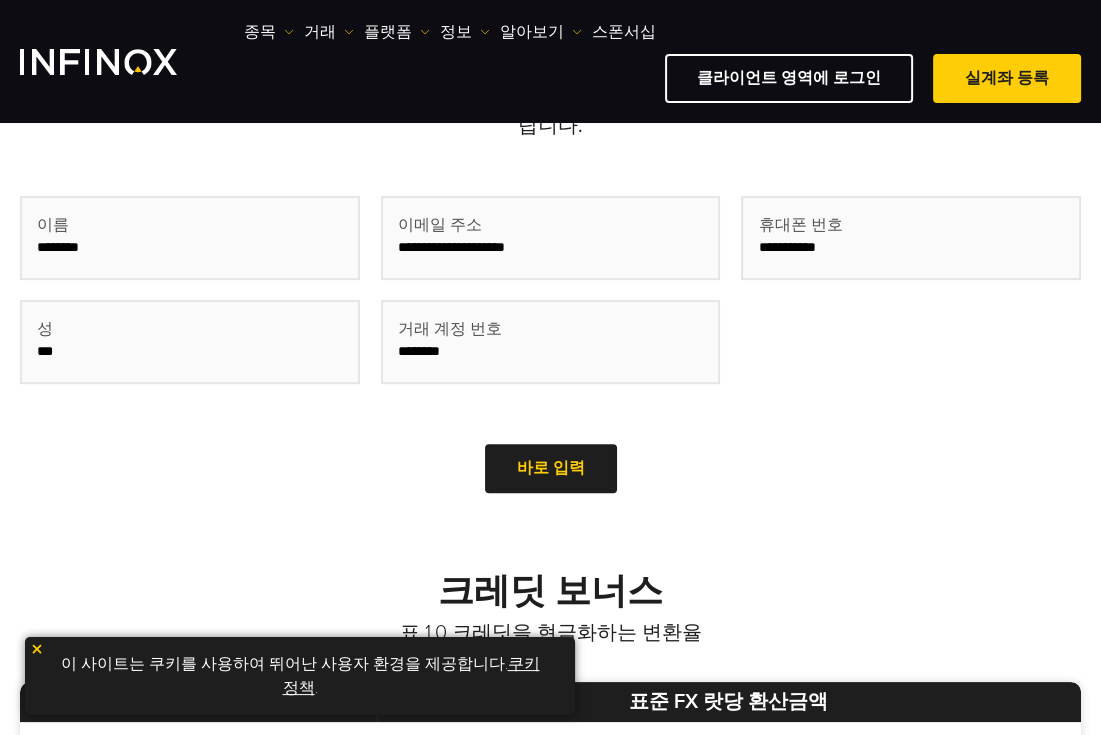 type on "**********" 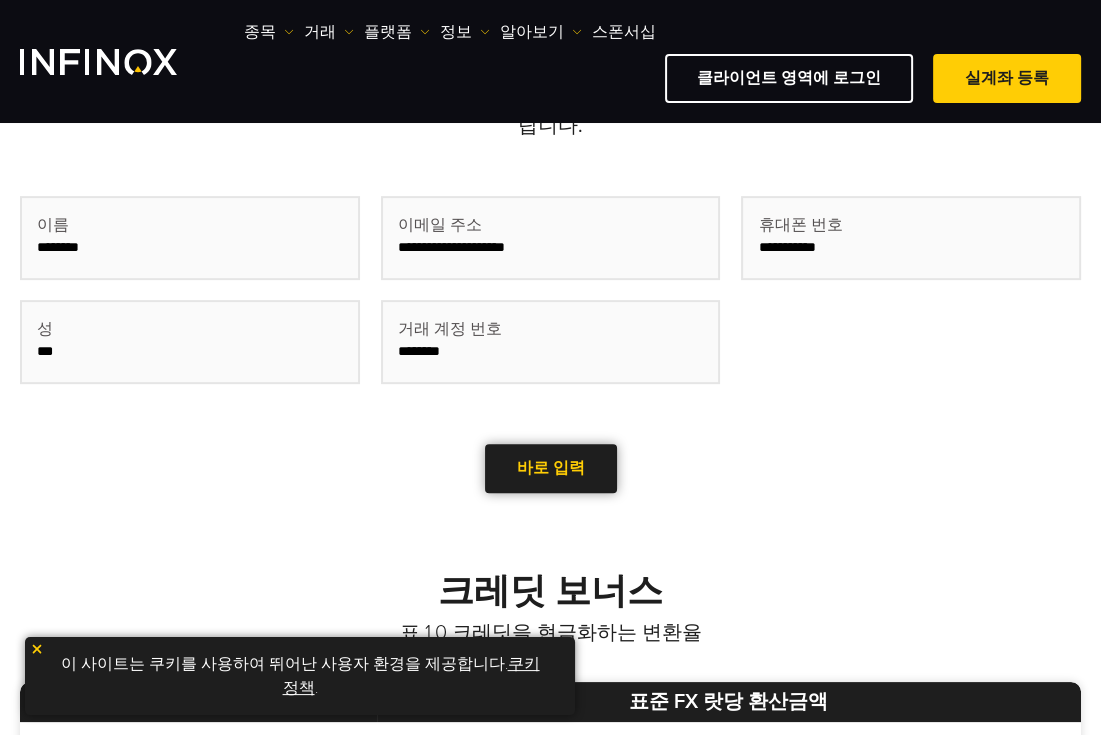 click on "바로 입력" at bounding box center [551, 468] 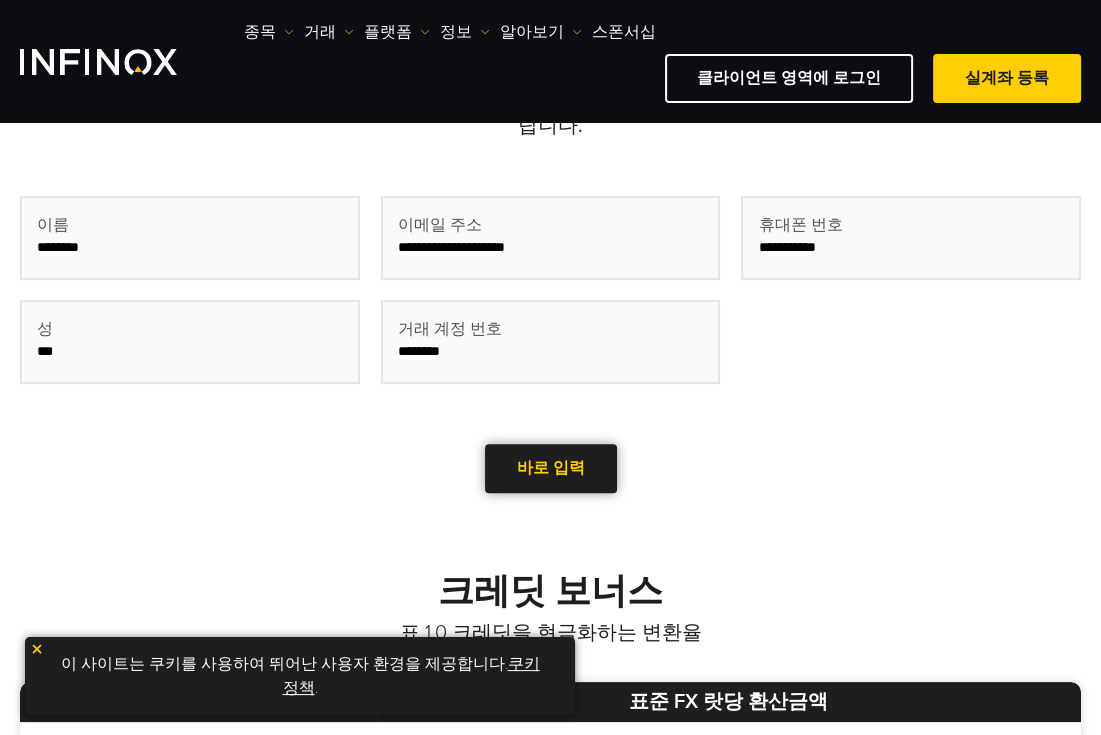 type on "********" 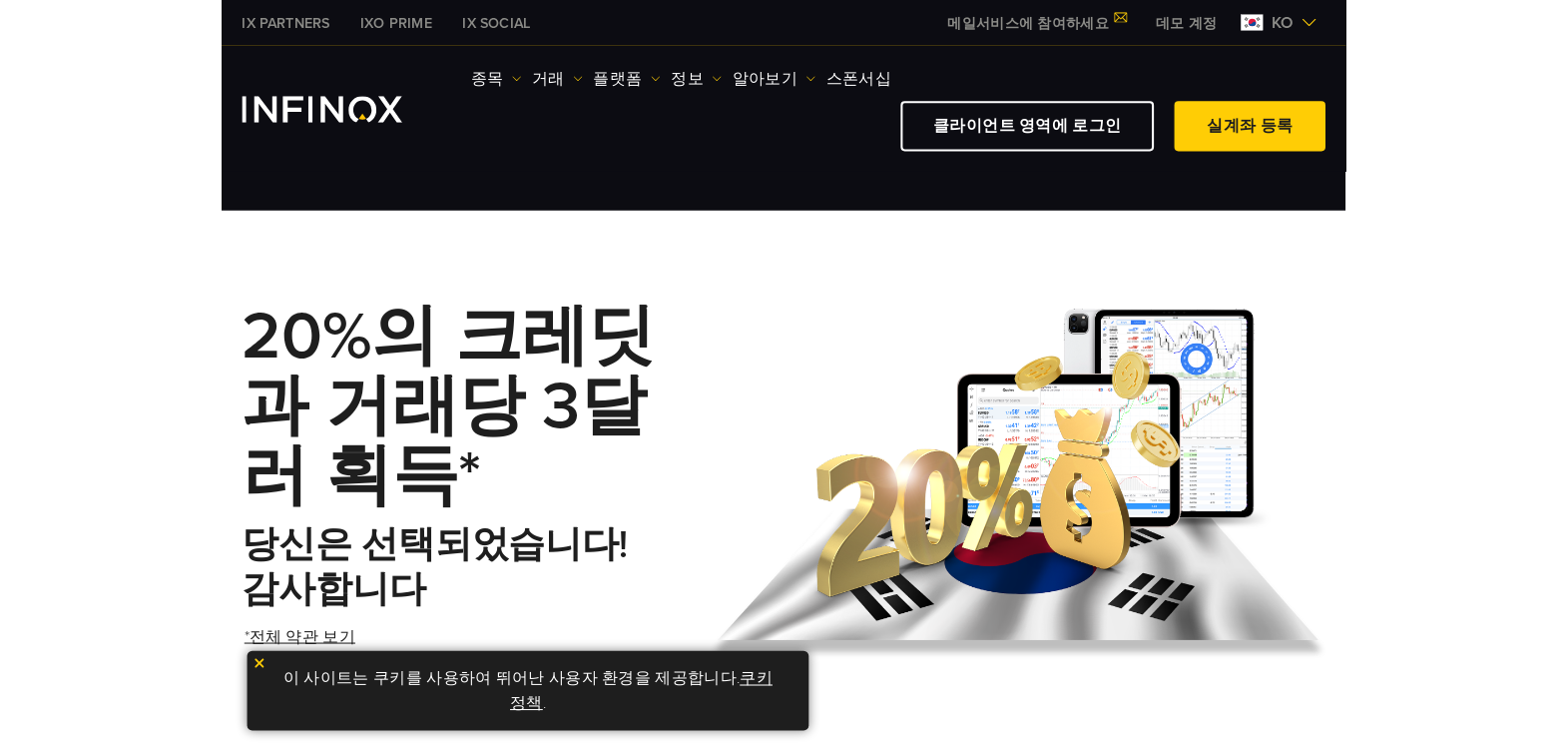 scroll, scrollTop: 166, scrollLeft: 0, axis: vertical 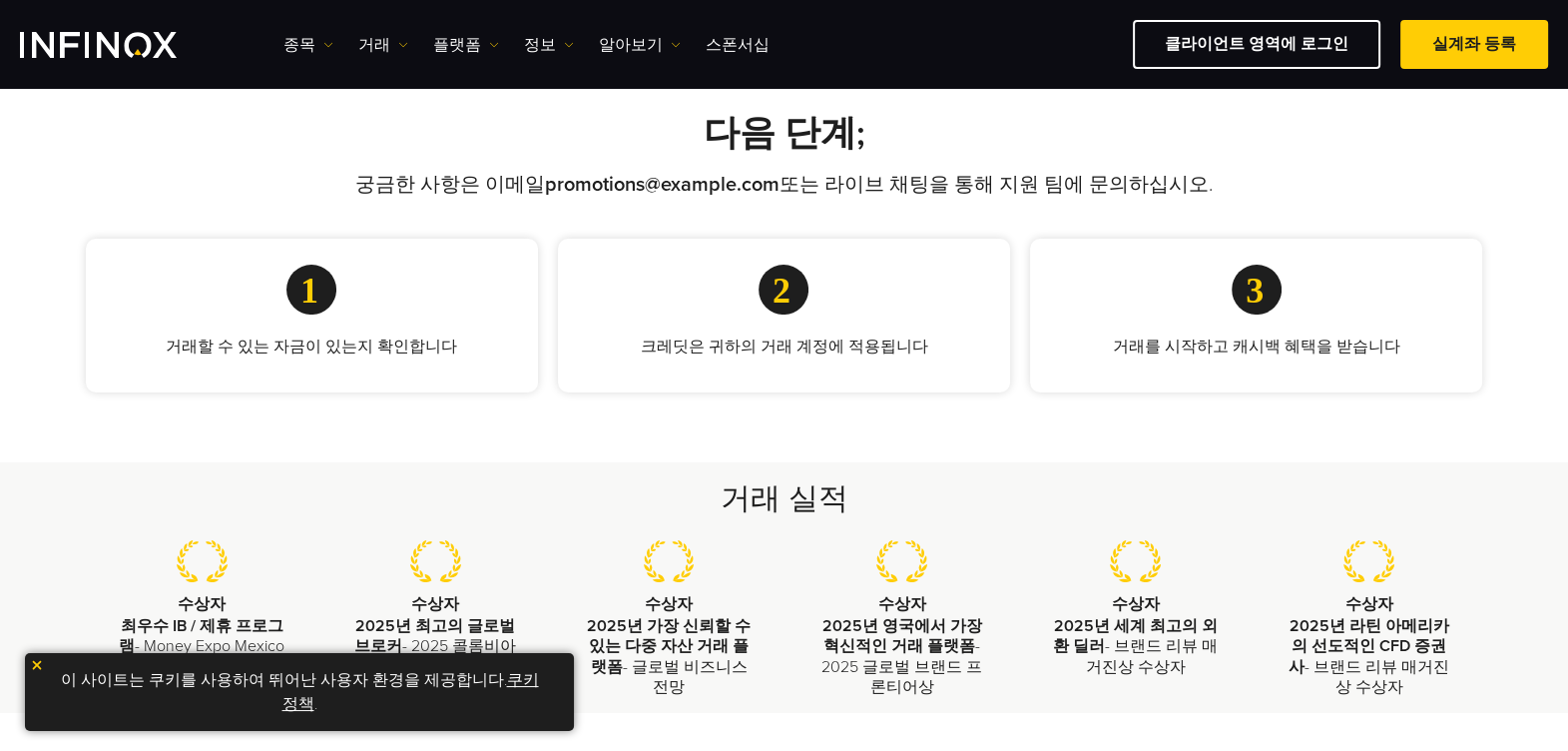 click at bounding box center [37, 665] 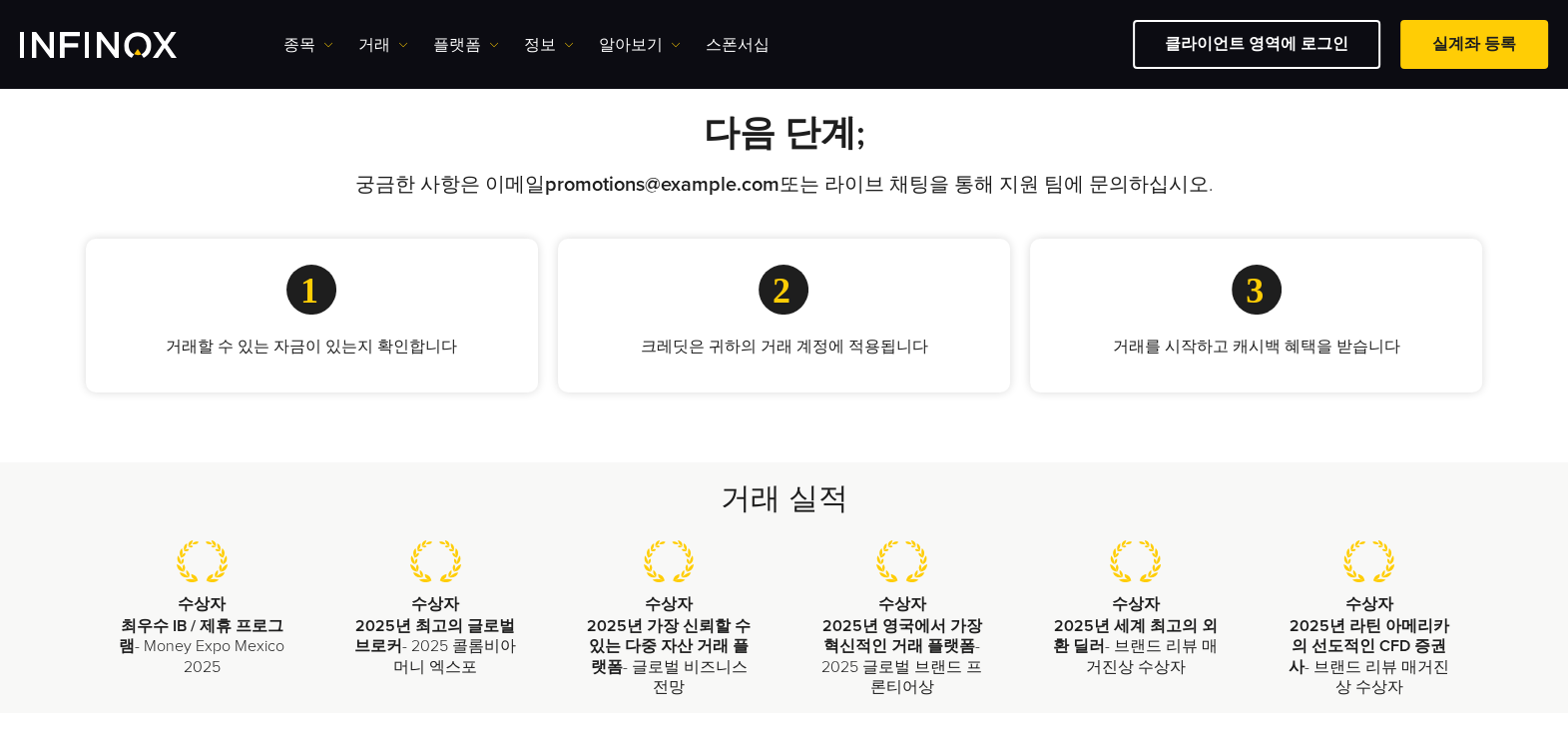 click on "거래 실적
수상자
최우수 IB / 제휴 프로그램  - Money Expo Mexico 2025
수상자
2025년 최고의 글로벌 브로커  - 2025 콜롬비아 머니 엑스포
수상자
2025년 가장 신뢰할 수 있는 다중 자산 거래 플랫폼  - 글로벌 비즈니스 전망
수상자
2025년 영국에서 가장 혁신적인 거래 플랫폼  - 2025 글로벌 브랜드 프론티어상
수상자" at bounding box center (784, 587) 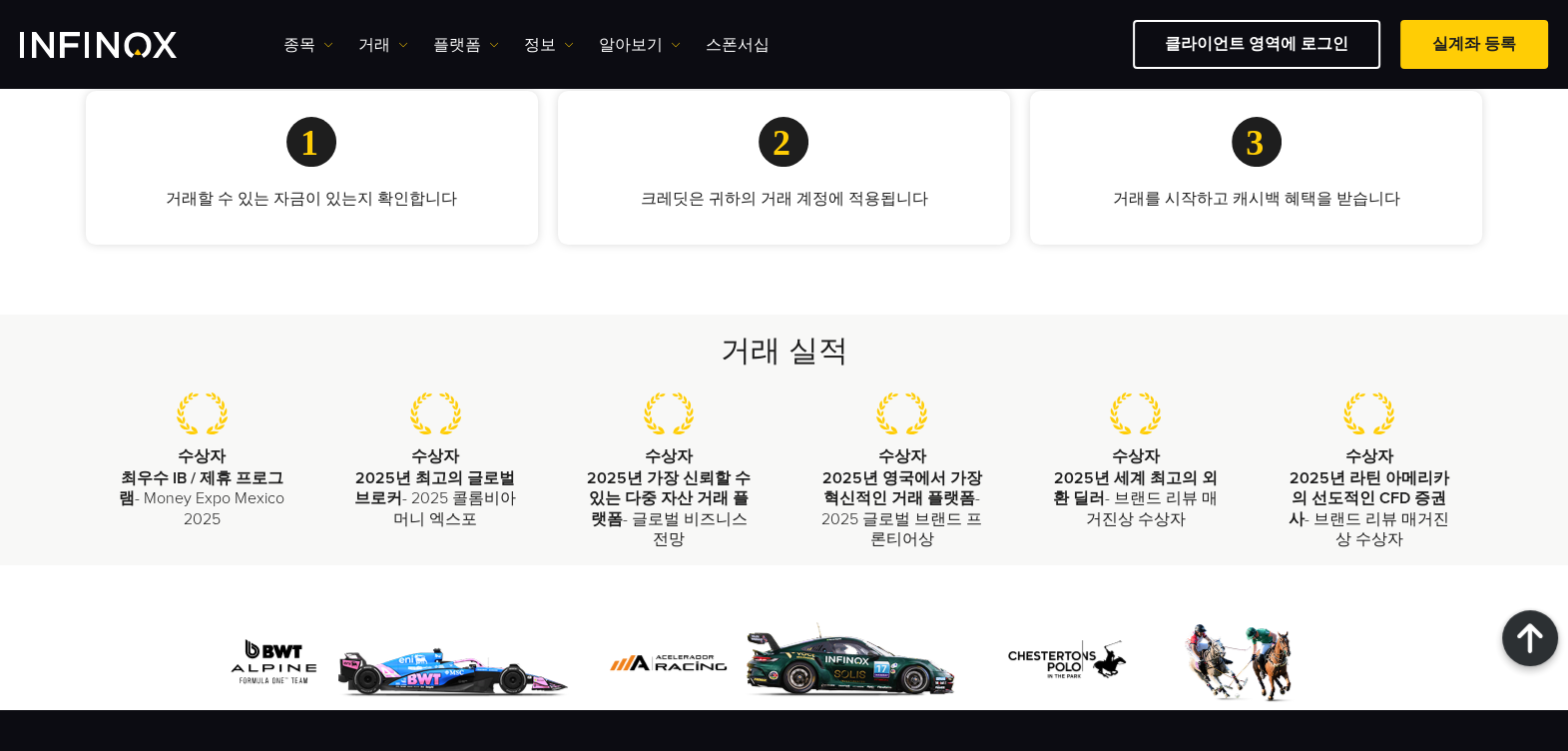 scroll, scrollTop: 707, scrollLeft: 0, axis: vertical 